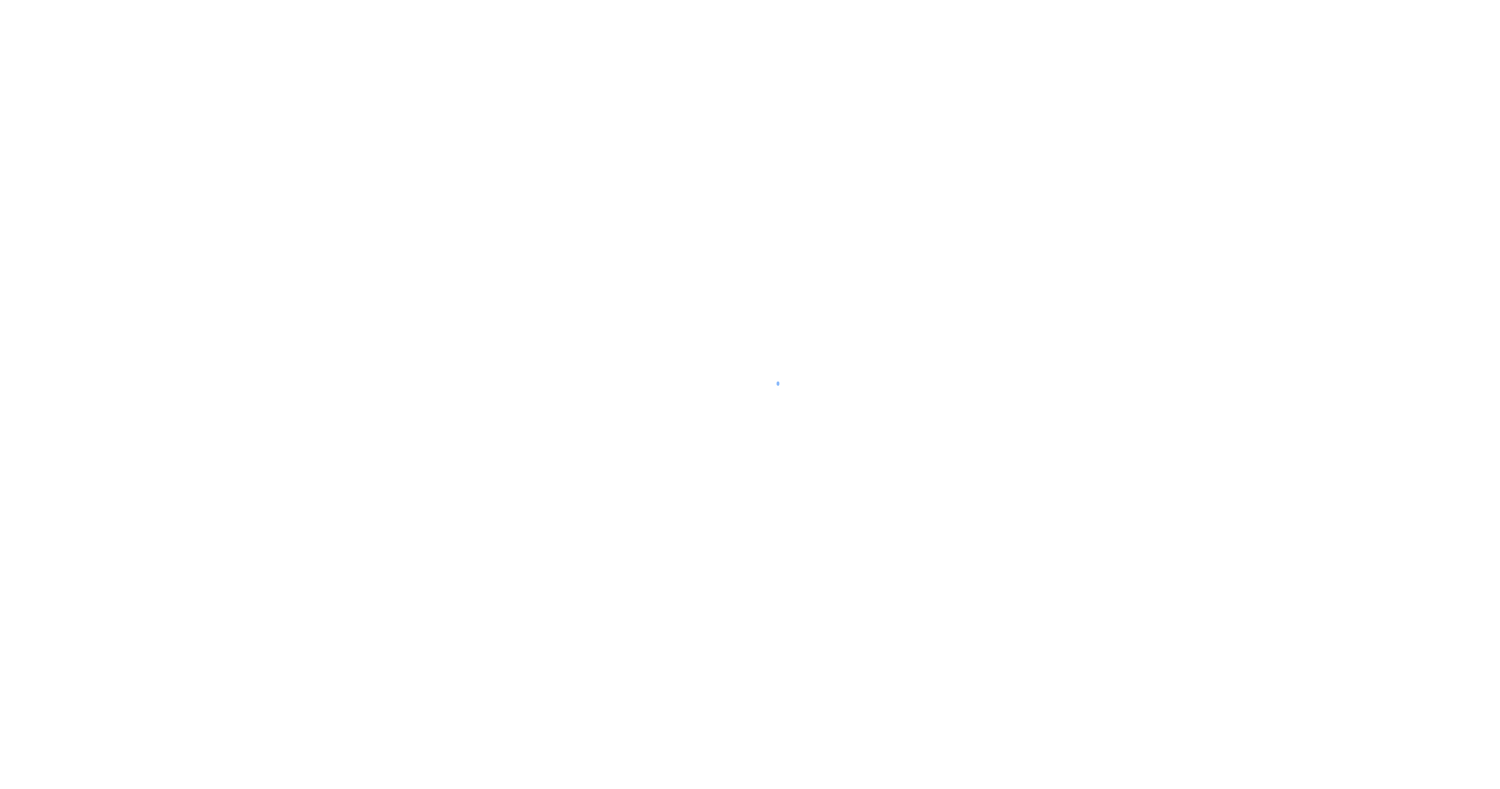 scroll, scrollTop: 0, scrollLeft: 0, axis: both 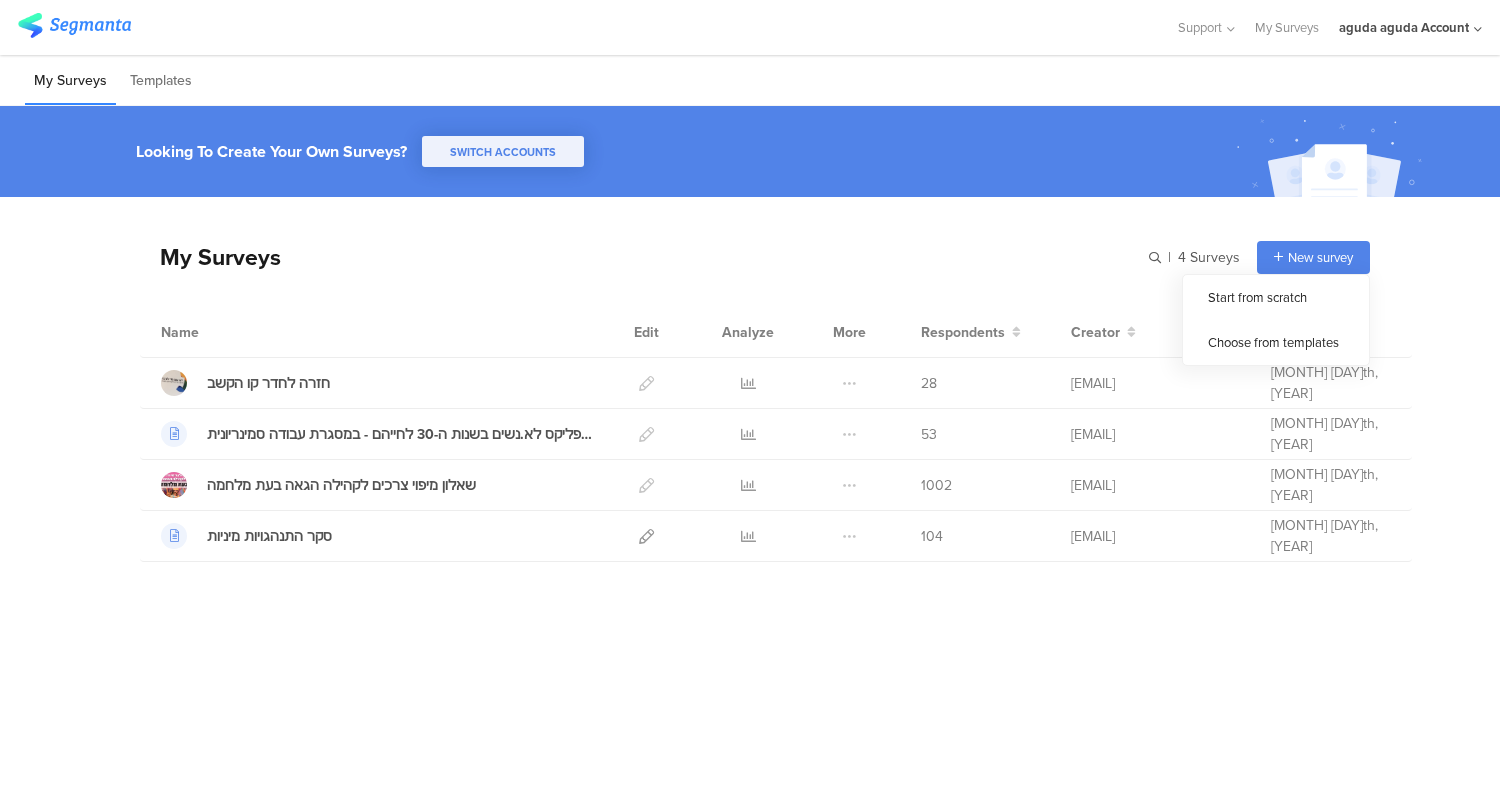 click on "My Surveys
|
4 Surveys
New survey
Start from scratch
Choose from templates
Name
Edit
Analyze
More
Respondents
Creator" at bounding box center (750, 443) 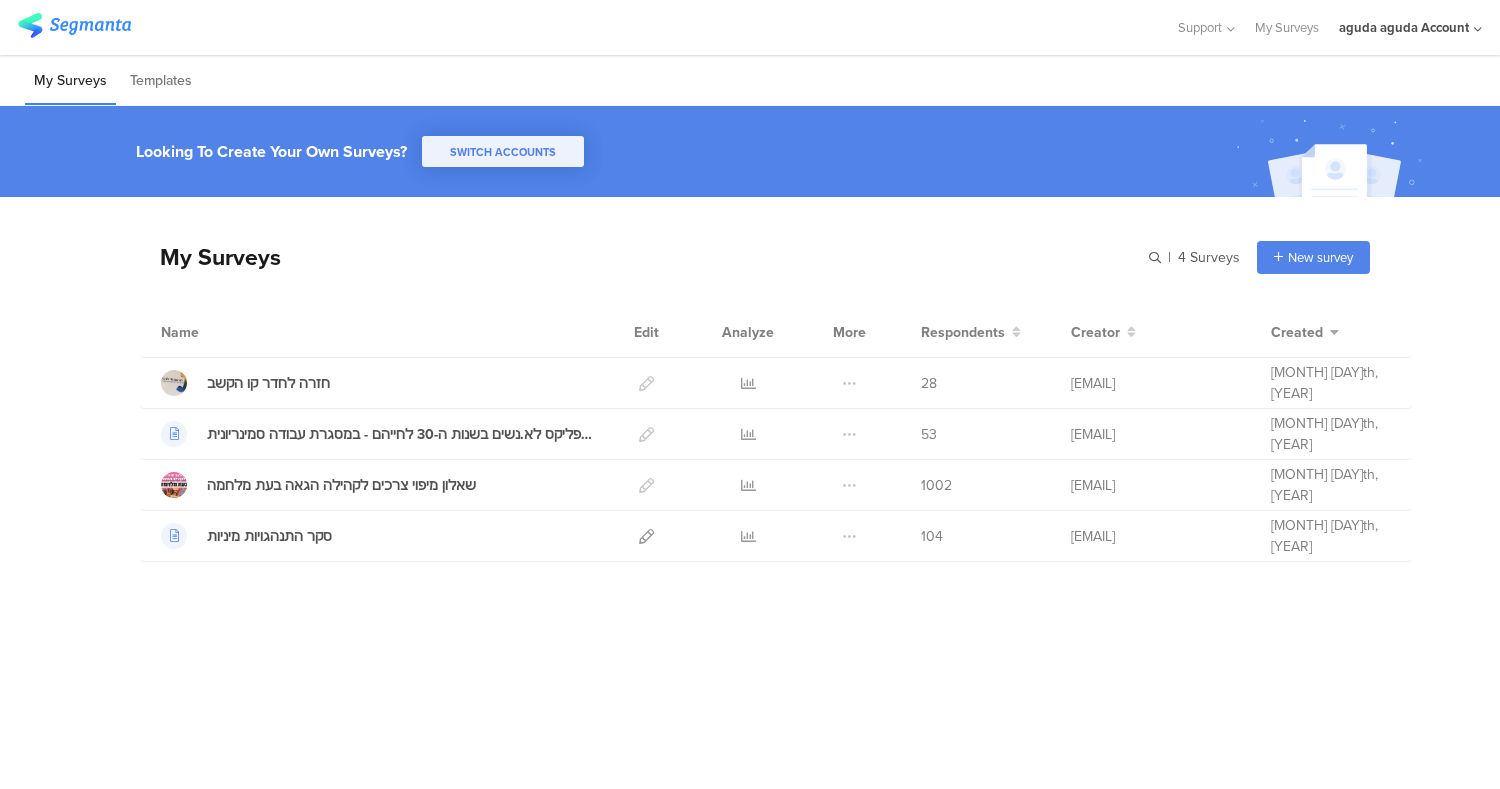 click on "aguda aguda Account" 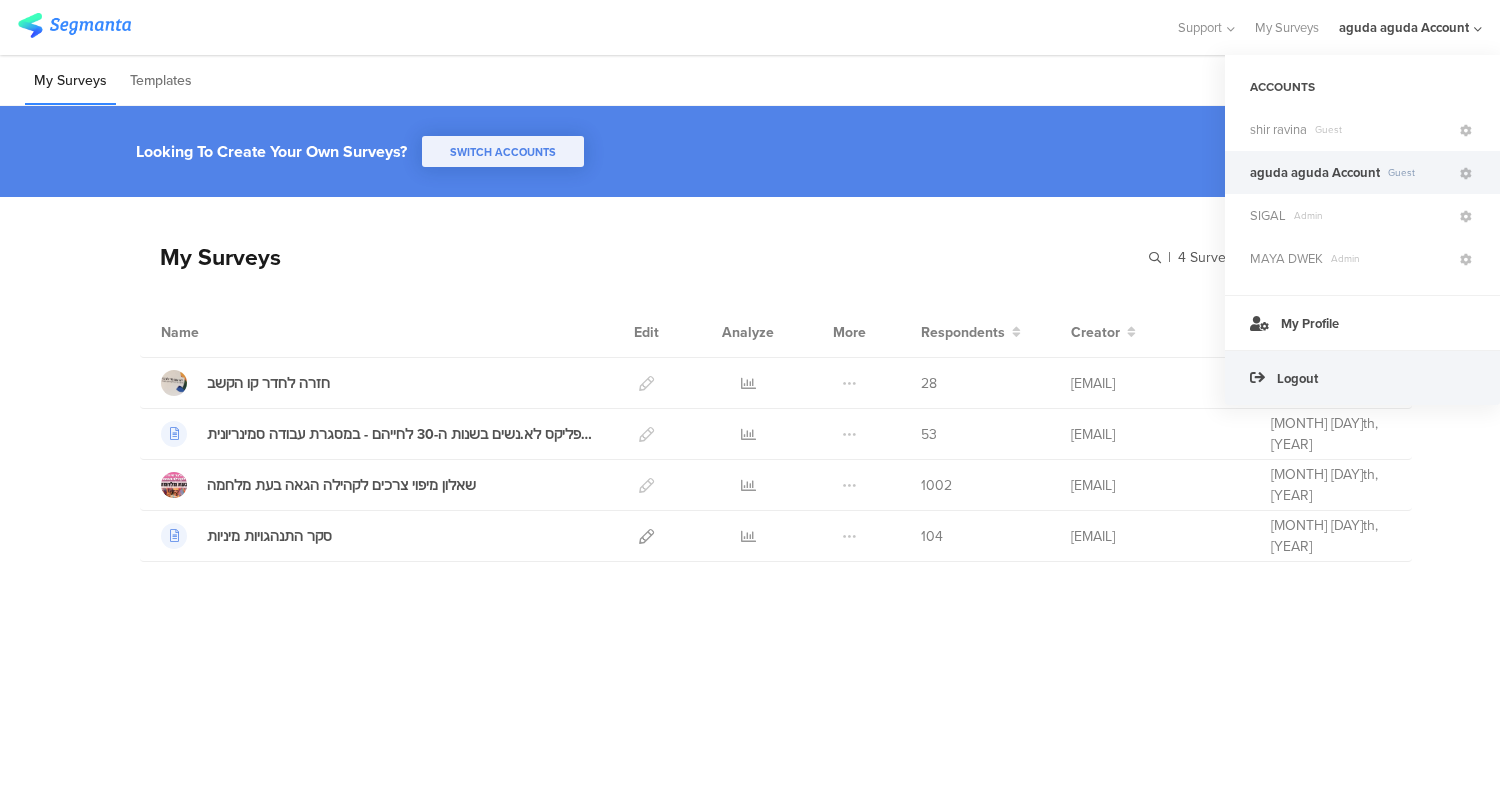click on "Logout" 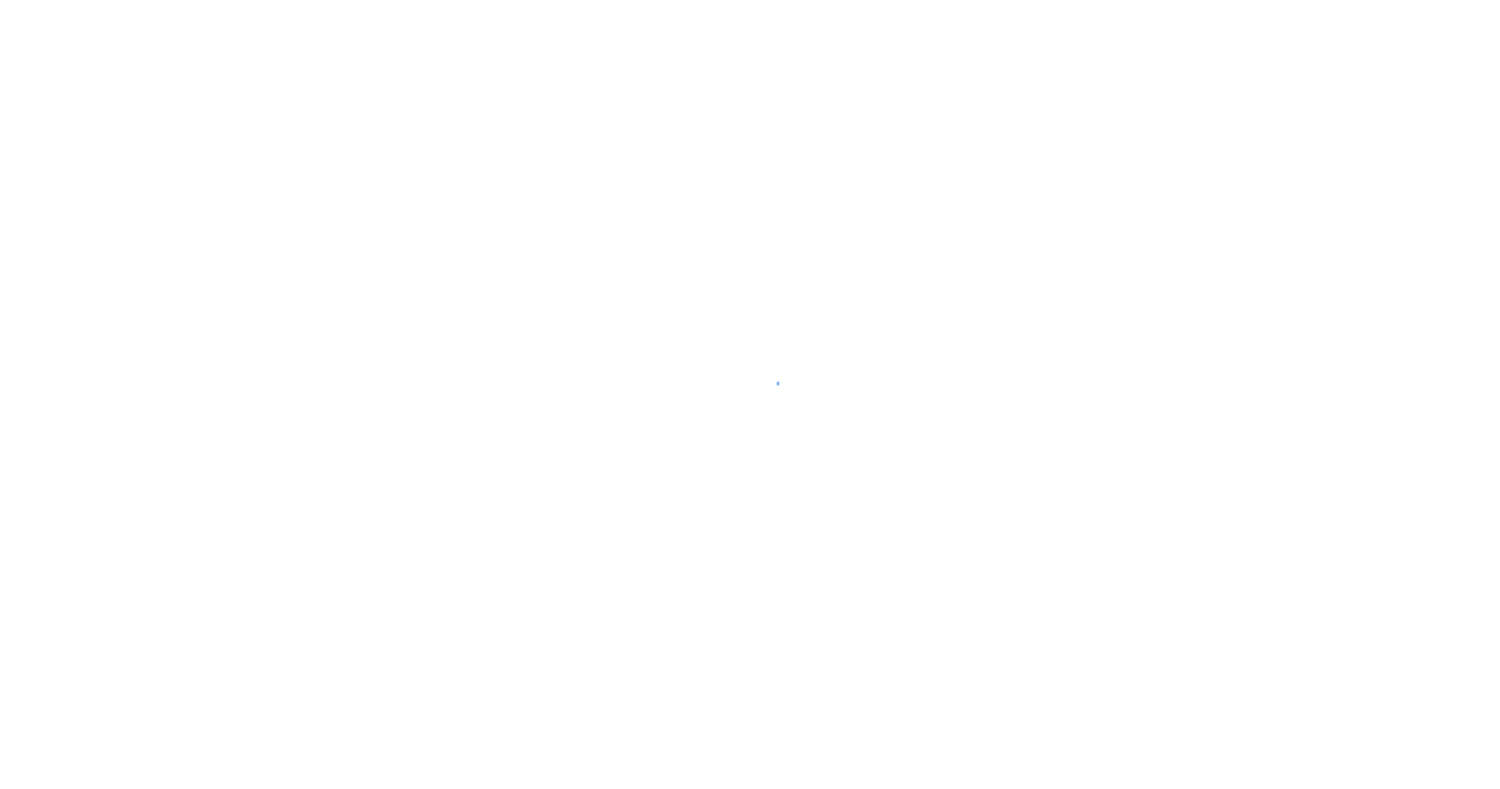 scroll, scrollTop: 0, scrollLeft: 0, axis: both 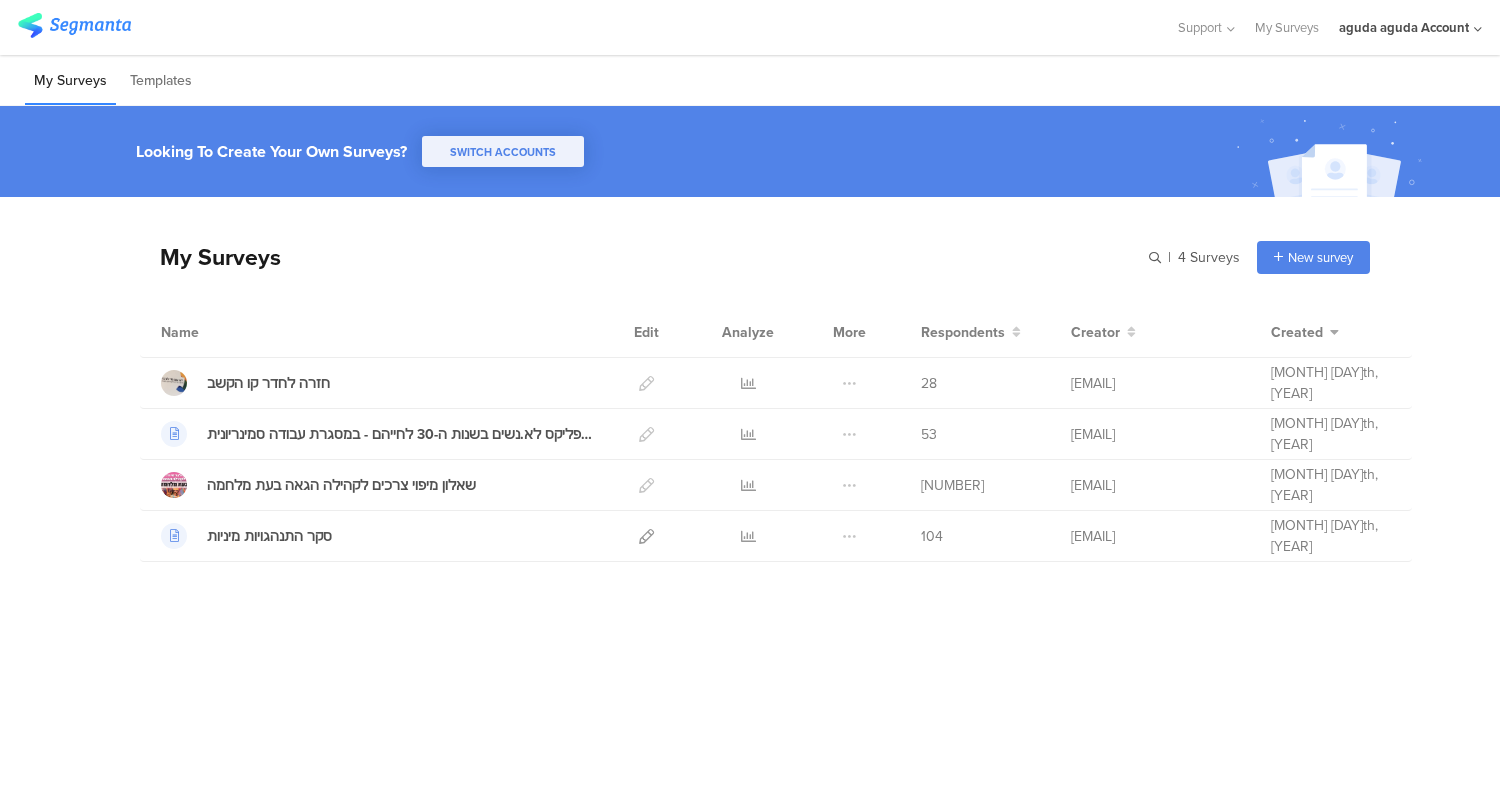 click on "My Surveys
|
4 Surveys
חזרה לחדר קו הקשב
[NUMBER]Respondents
חווית הצפייה בנטפליקס לא.נשים בשנות ה-30 לחייהם - במסגרת עבודה סמינריונית
[NUMBER]Respondents" at bounding box center [750, 493] 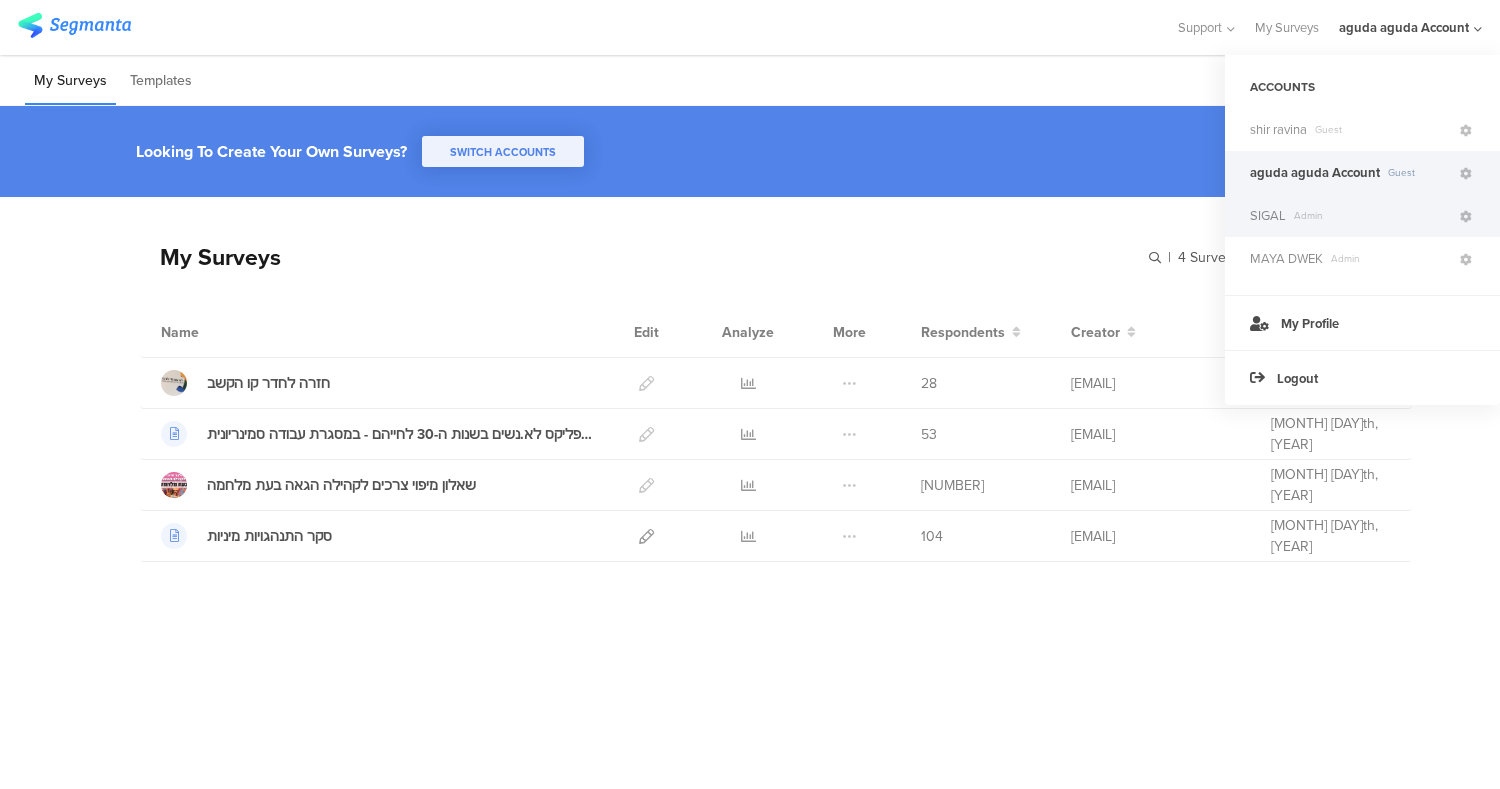click on "Admin" 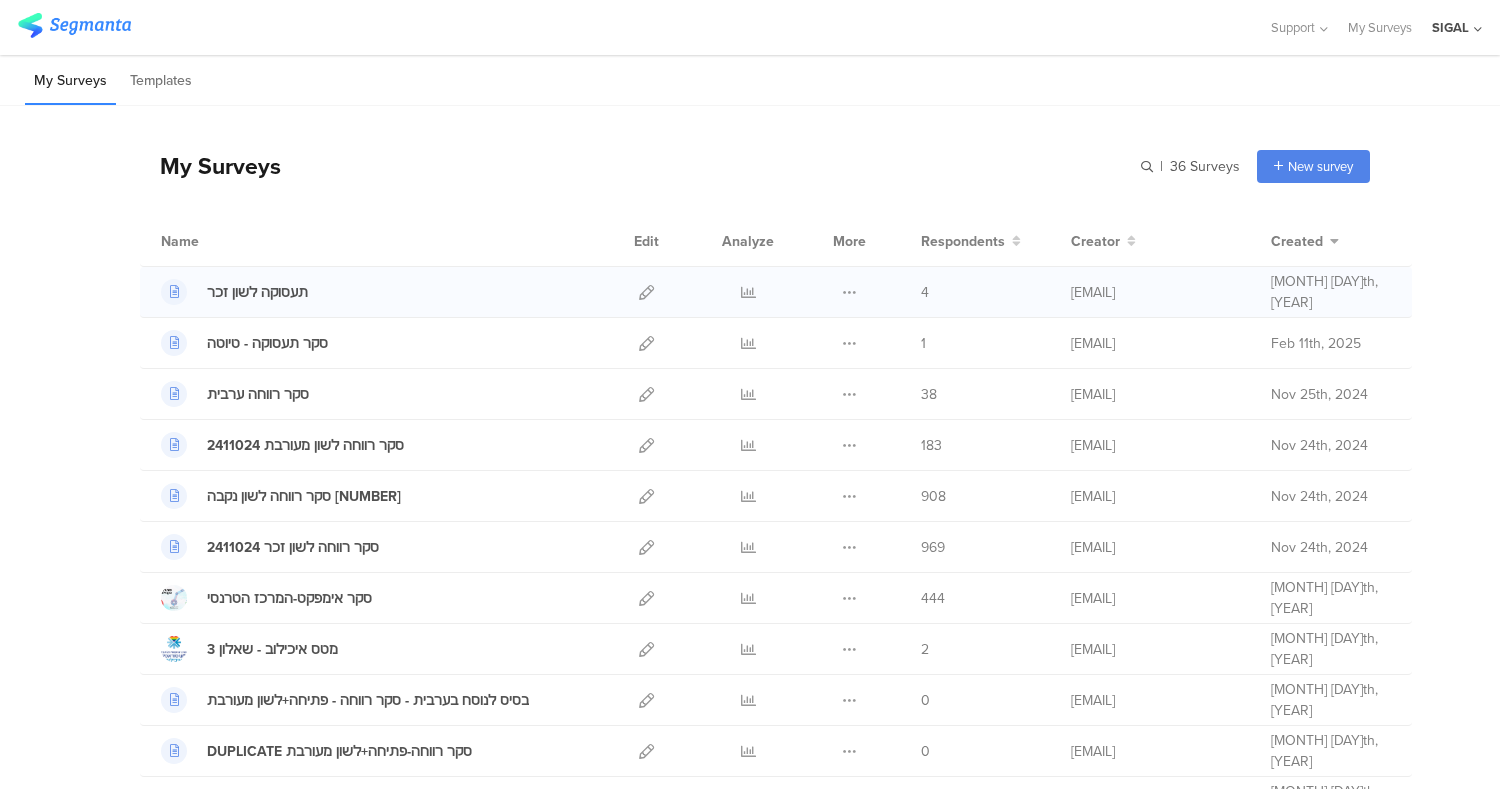 click at bounding box center (646, 292) 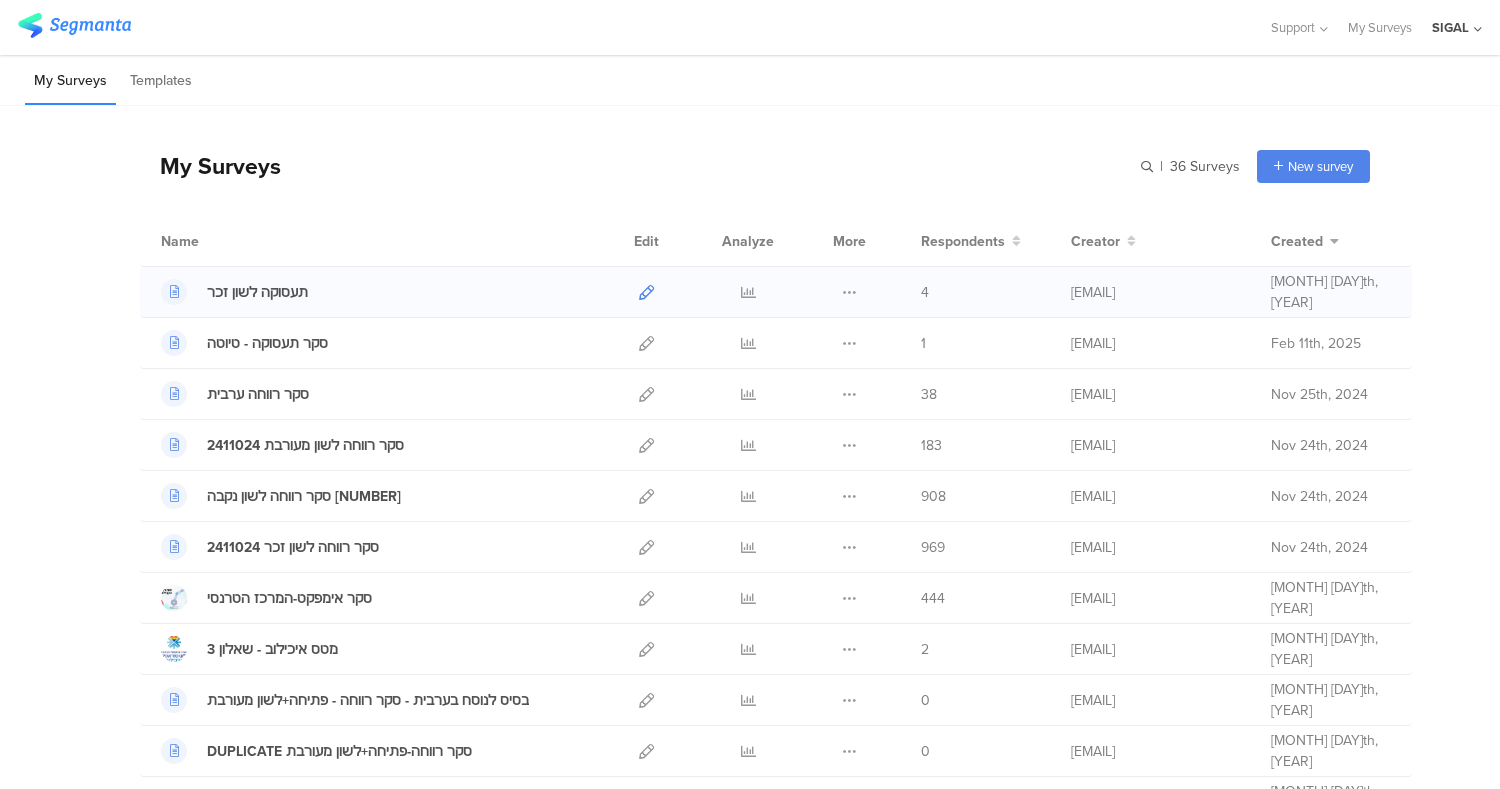 click at bounding box center [646, 292] 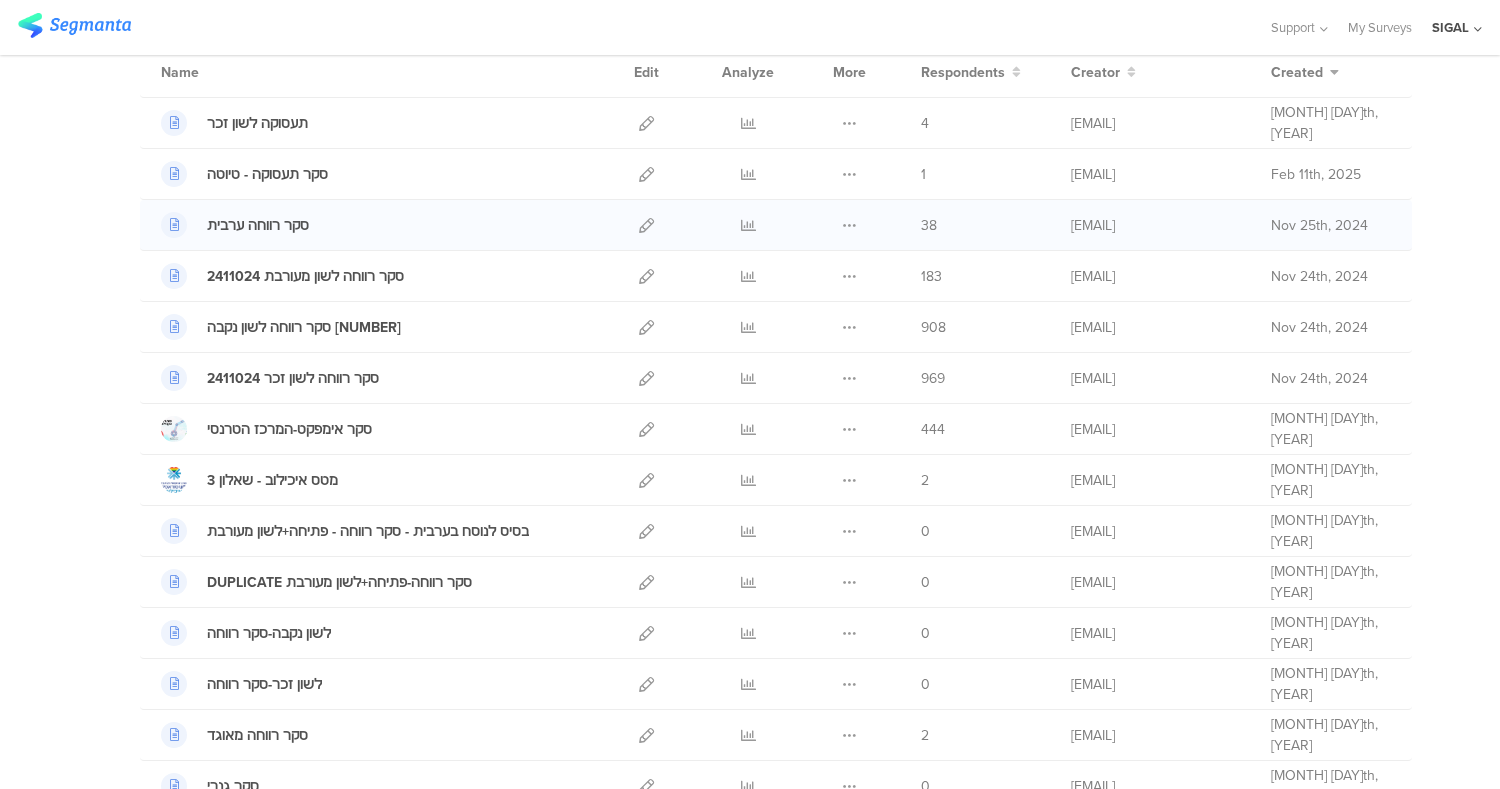 scroll, scrollTop: 0, scrollLeft: 0, axis: both 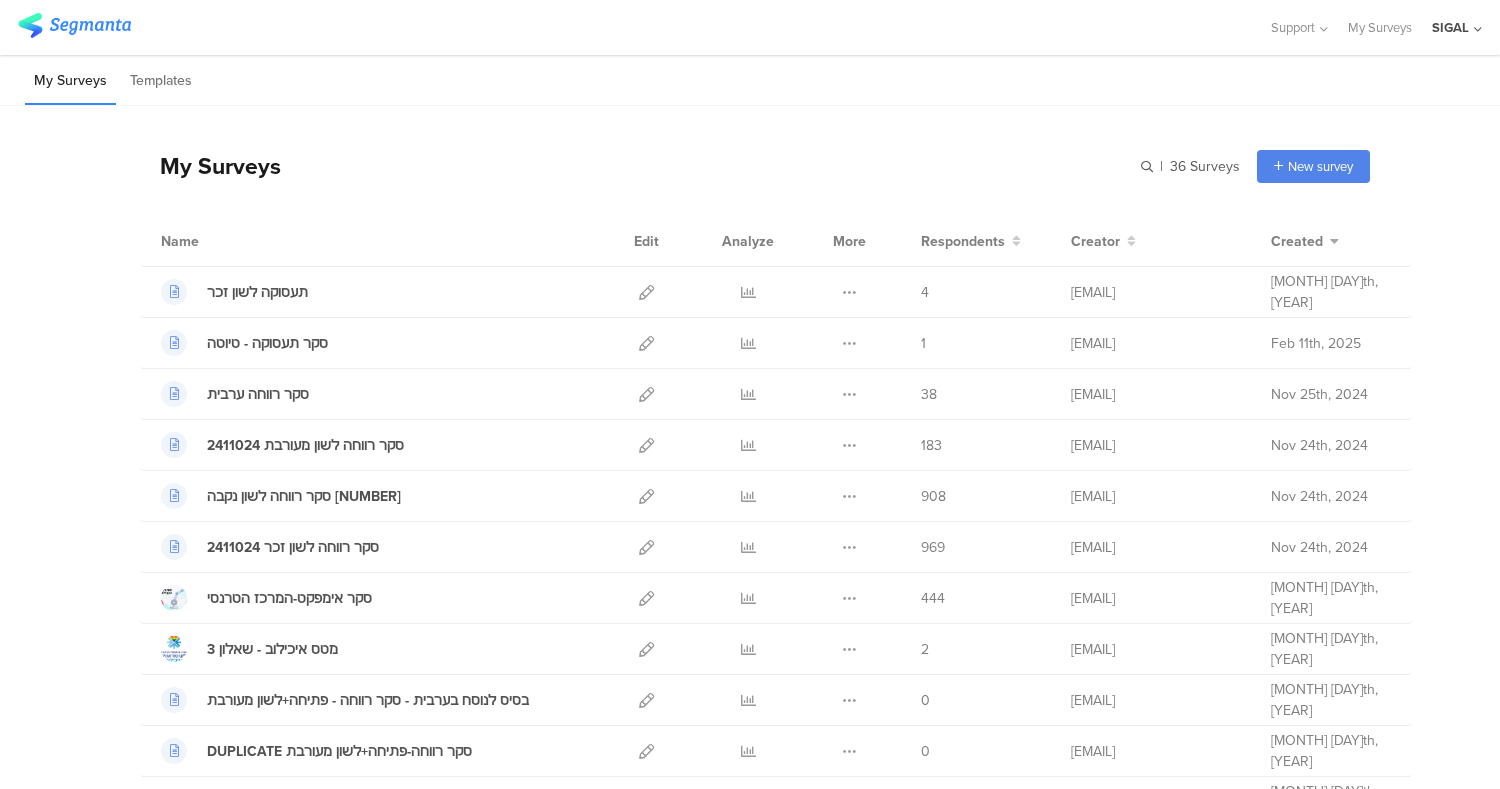 click on "SIGAL" 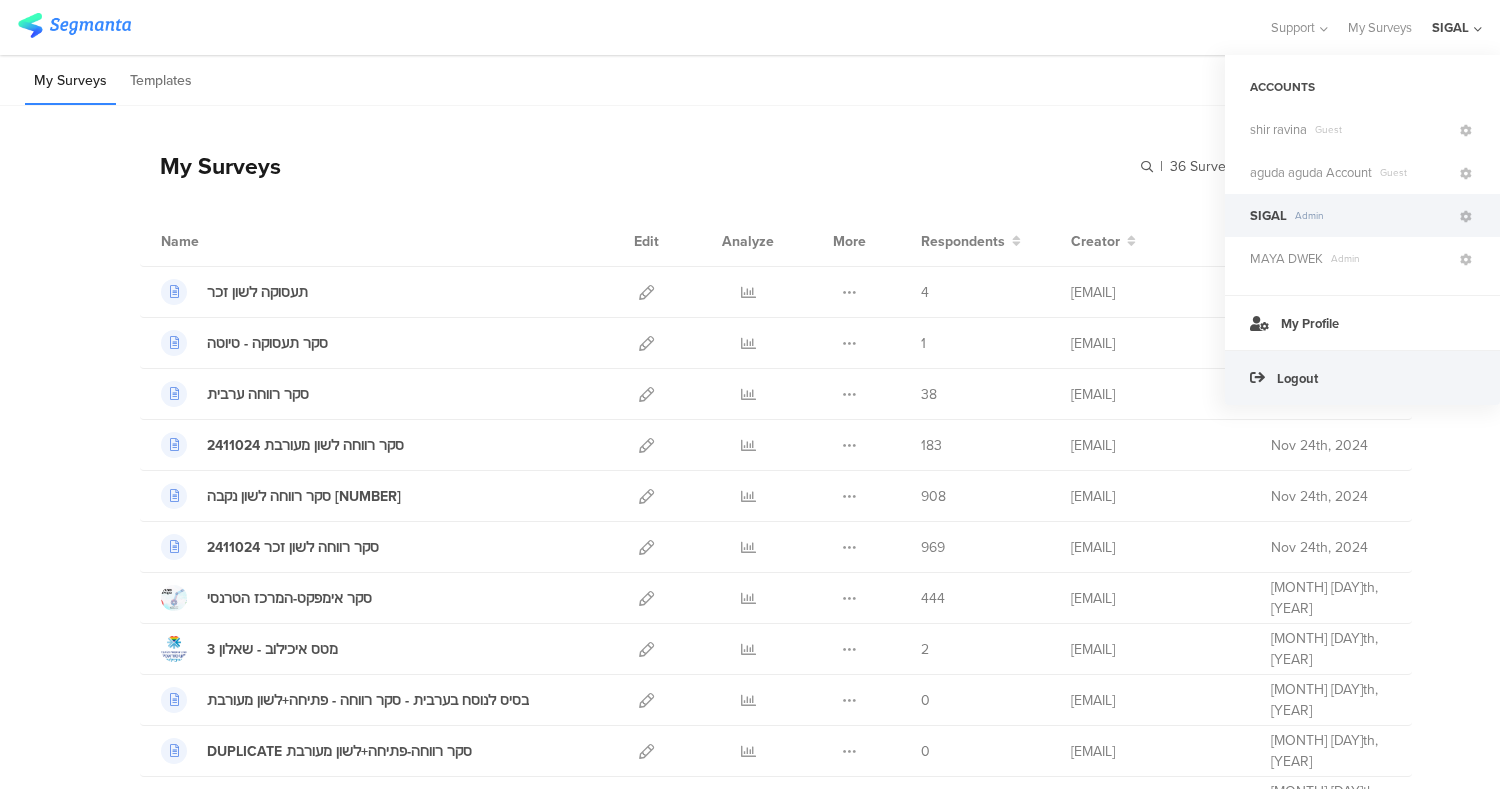 click on "Logout" 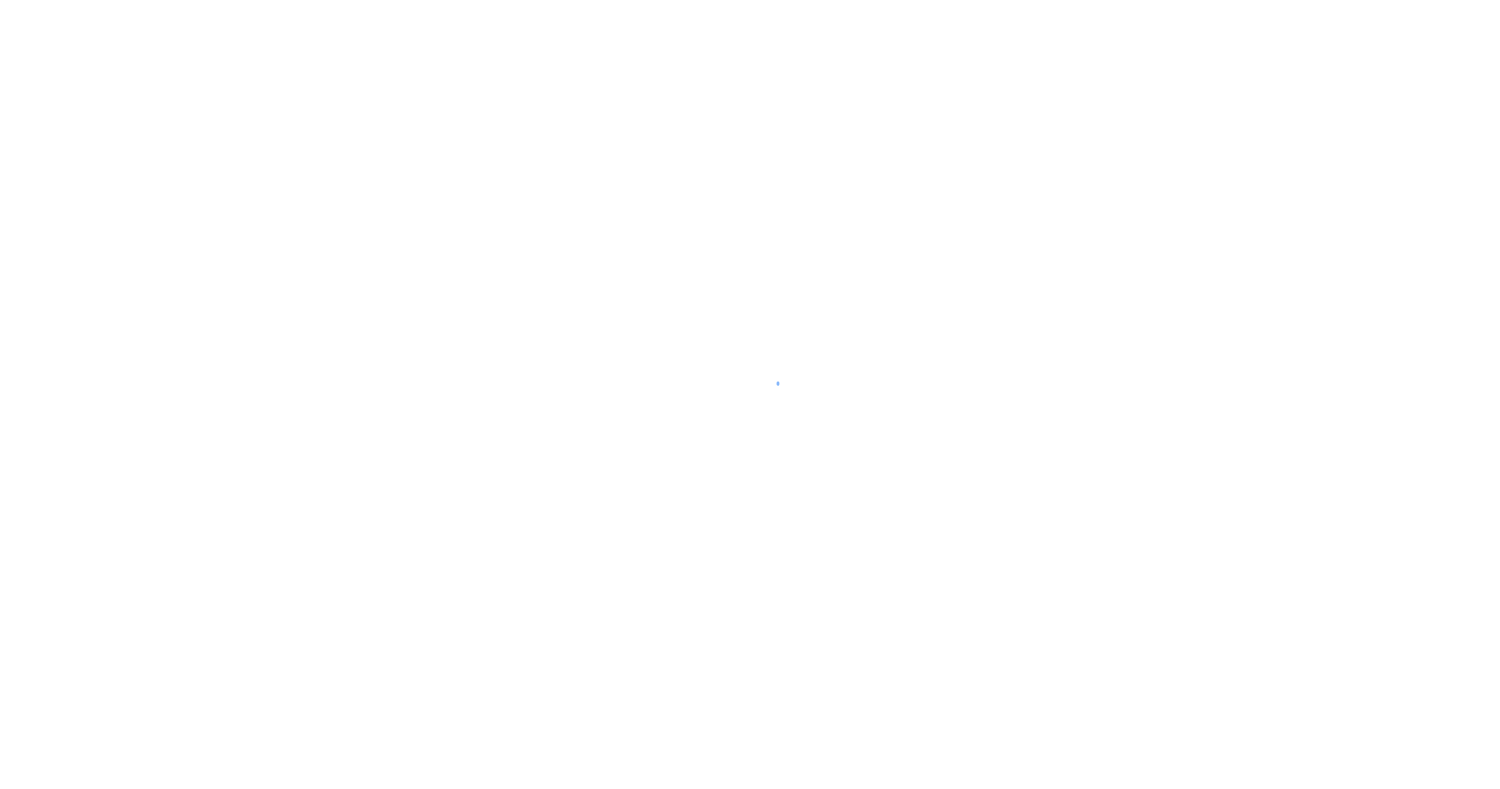scroll, scrollTop: 0, scrollLeft: 0, axis: both 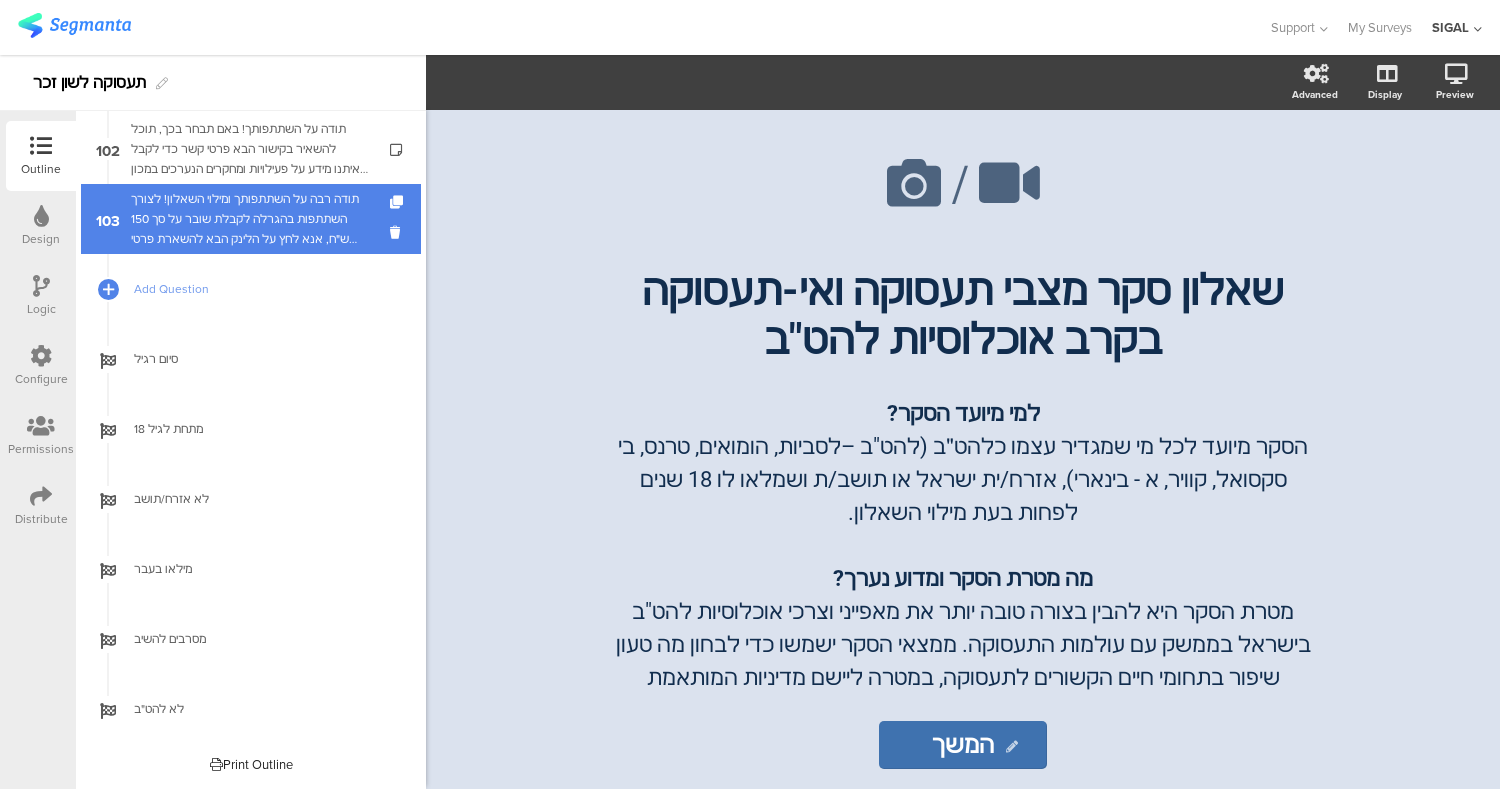 click on "תודה רבה על השתתפותך ומילוי השאלון! לצורך השתתפות בהגרלה לקבלת שובר על סך 150 ש"ח, אנא לחץ על הלינק הבא להשארת פרטי קשר: להרשמה להגרלה לחצו כאן הפרטים נשמרים באופן נפרד לחלוטין מתשובות הסקר. (אם אינך מעוניין תוכל פשוט לעבור לעמוד הבא)" at bounding box center (250, 219) 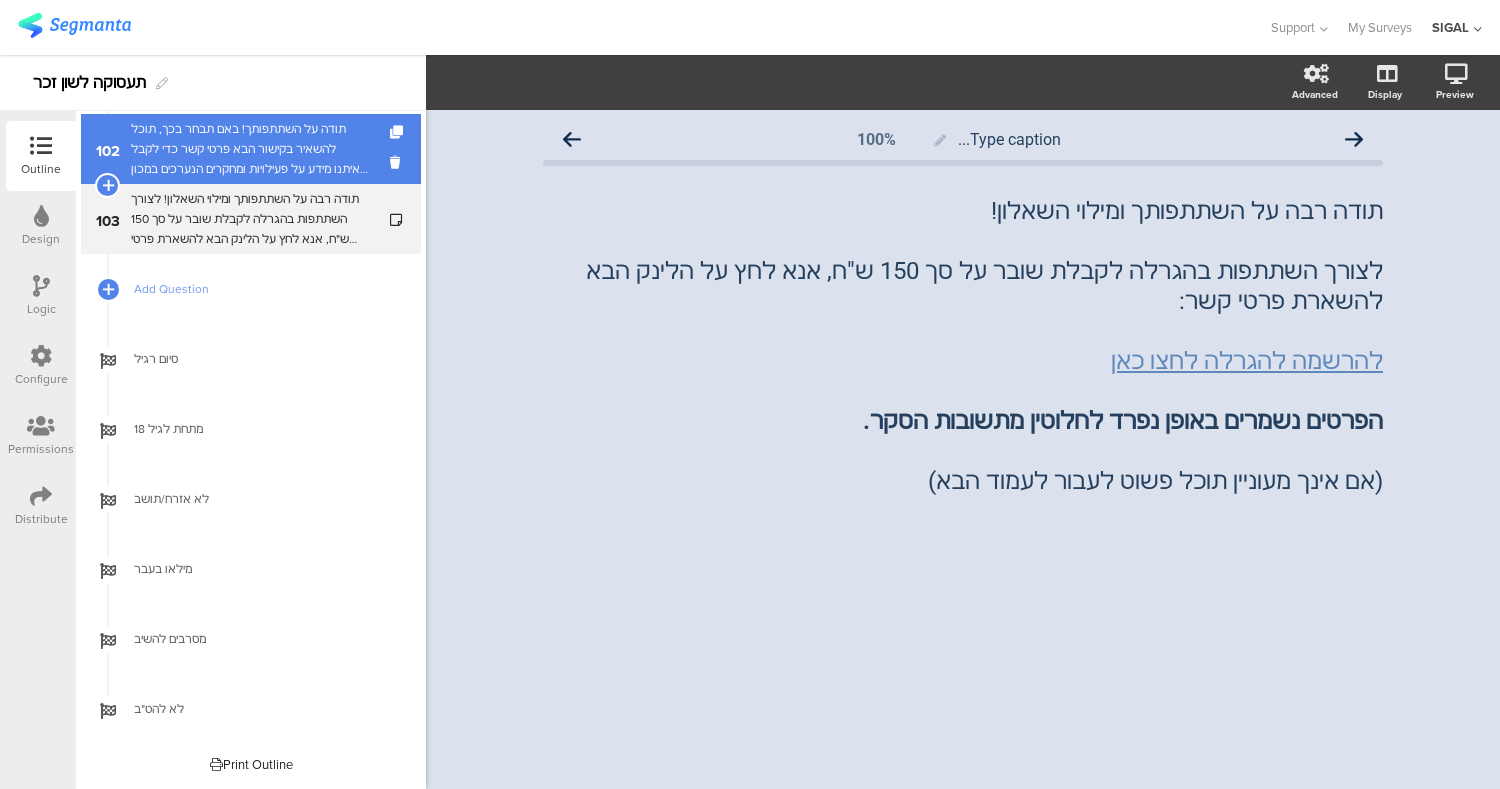 click on "תודה על השתתפותך! באם תבחר בכך, תוכל להשאיר בקישור הבא פרטי קשר כדי לקבל מאיתנו מידע על פעילויות ומחקרים הנערכים במכון הישראלי לחקר מגדר ולהט"ב ולהצטרף למעגל הידידות של המכון. בכל שלב שהוא תוכל להסיר עצמך מהרשימות: להשארת פרטי קשר לחץ כאן הפרטים נשמרים באופן נפרד לחלוטין מתשובות הסקר. (אם אינך מעוניין תוכל פשוט לעבור לעמוד הבא)" at bounding box center [250, 149] 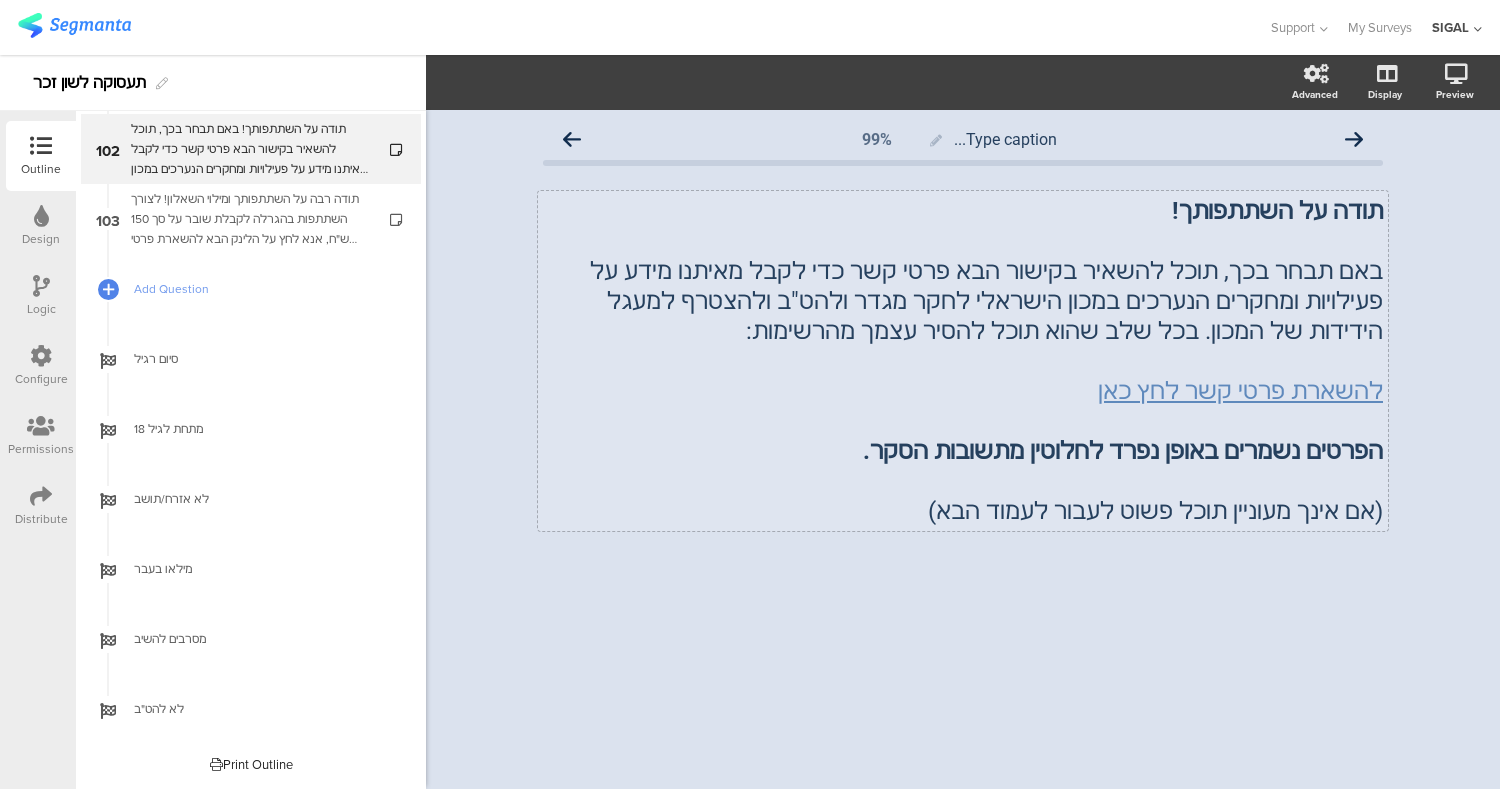 click on "להשארת פרטי קשר לחץ כאן" 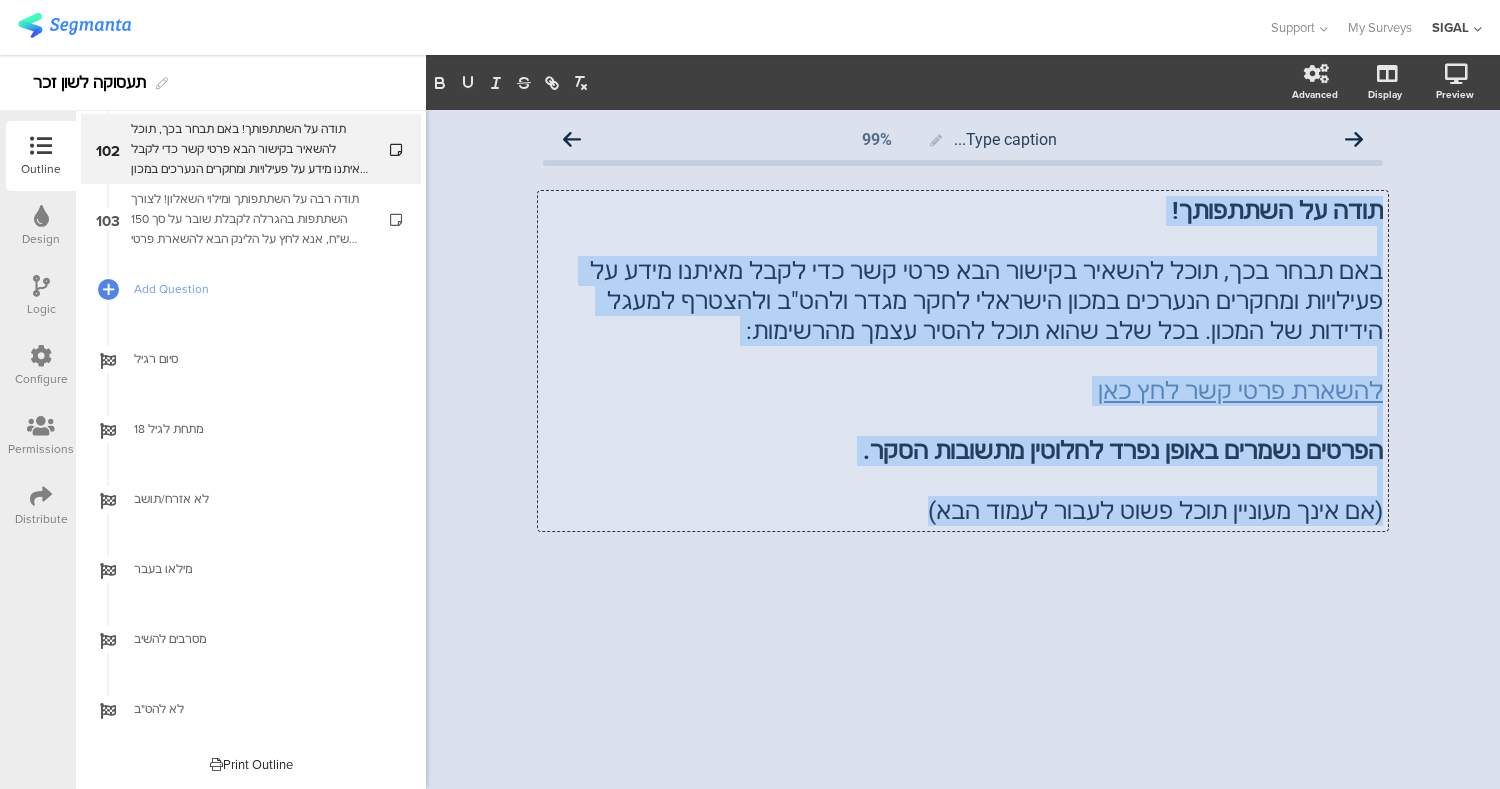 copy on "תודה על השתתפותך! באם תבחר בכך, תוכל להשאיר בקישור הבא פרטי קשר כדי לקבל מאיתנו מידע על פעילויות ומחקרים הנערכים במכון הישראלי לחקר מגדר ולהט"ב ולהצטרף למעגל הידידות של המכון. בכל שלב שהוא תוכל להסיר עצמך מהרשימות: להשארת פרטי קשר לחץ כאן הפרטים נשמרים באופן נפרד לחלוטין מתשובות הסקר. (אם אינך מעוניין תוכל פשוט לעבור לעמוד הבא)" 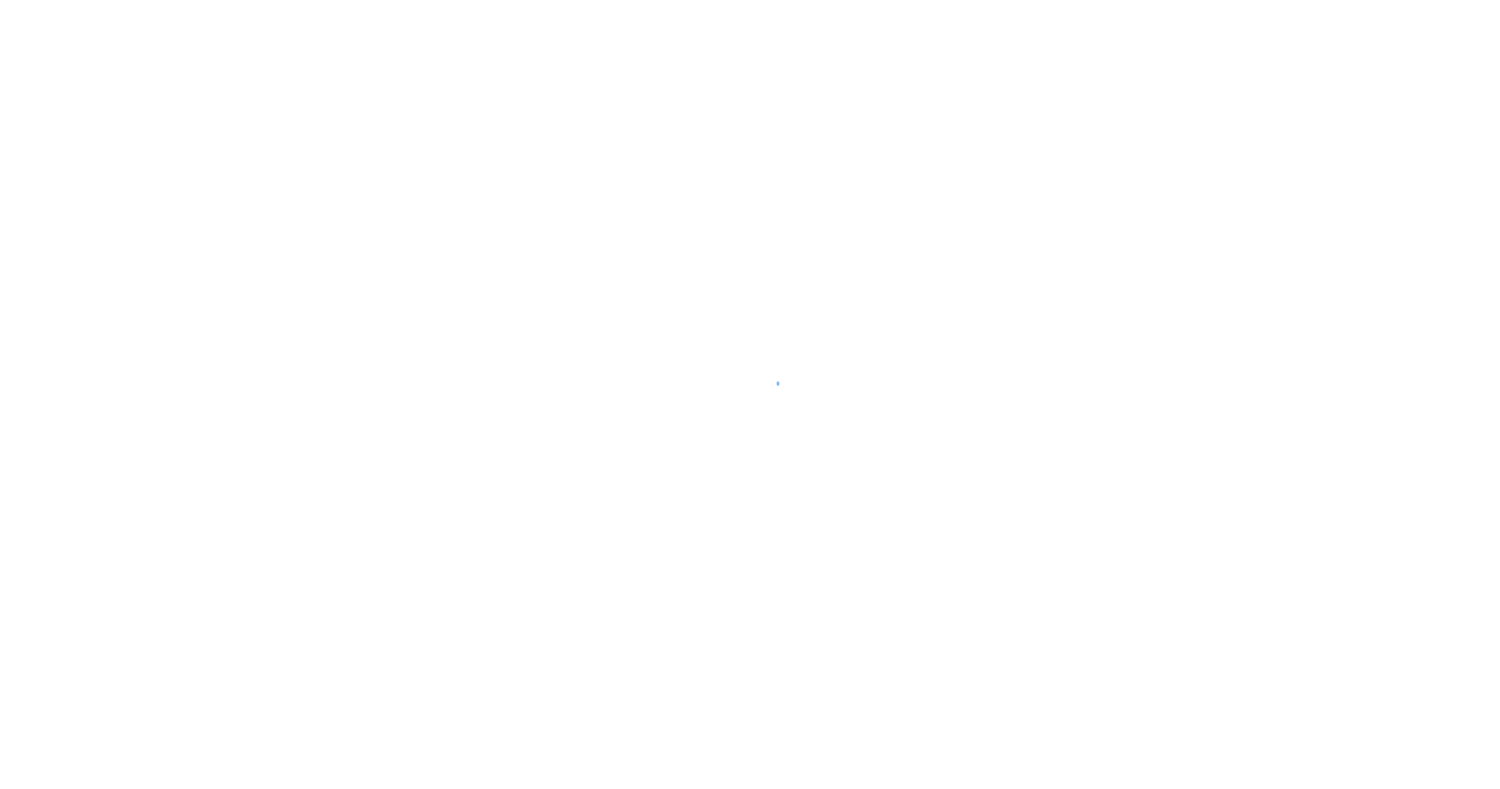 scroll, scrollTop: 0, scrollLeft: 0, axis: both 